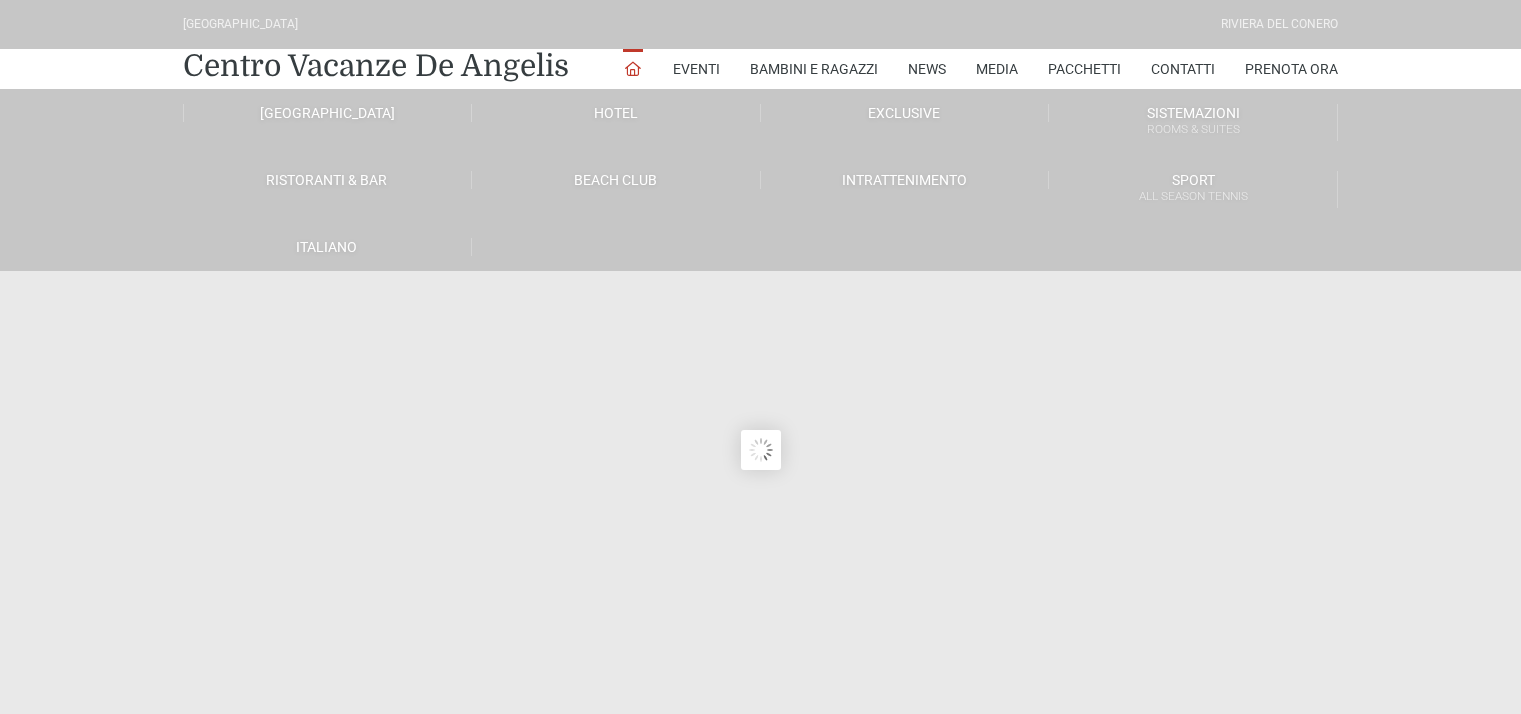 scroll, scrollTop: 0, scrollLeft: 0, axis: both 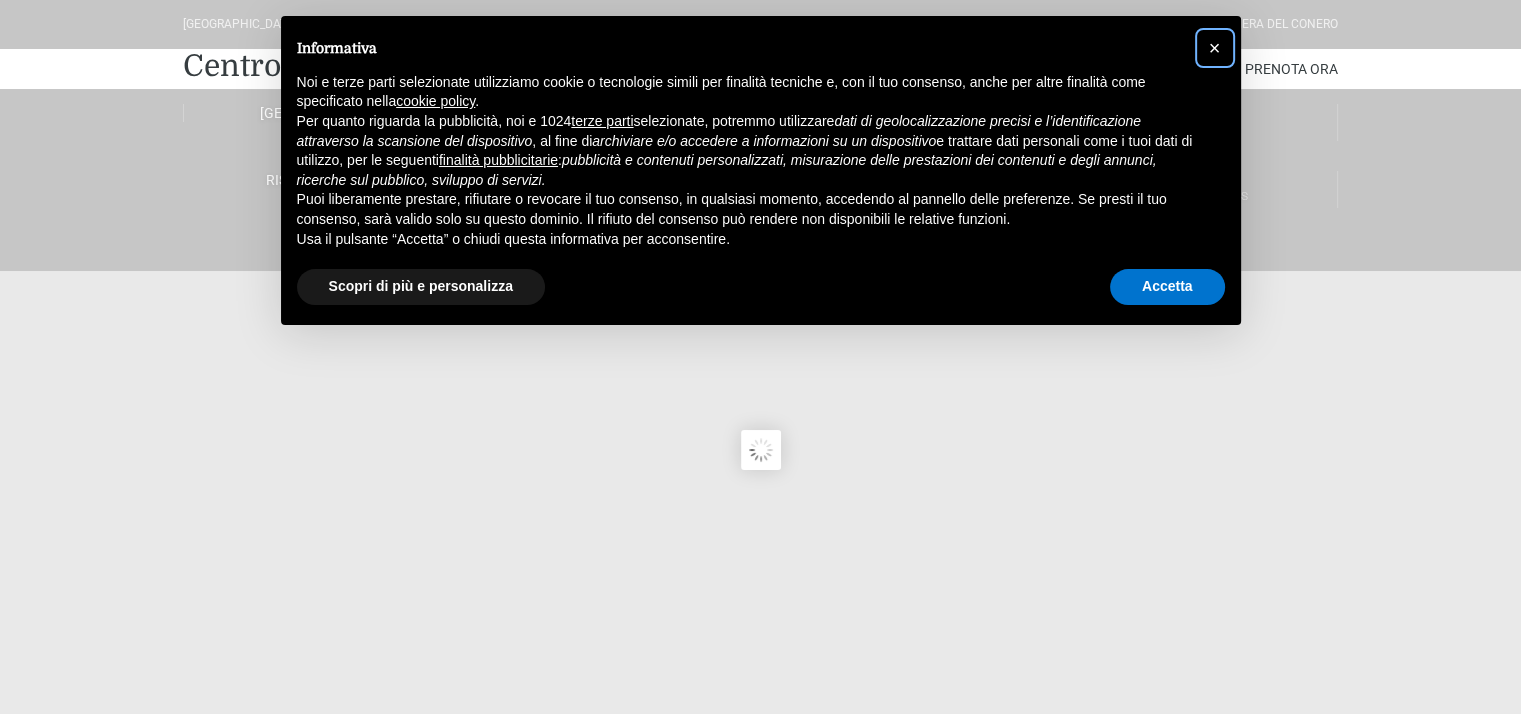 click on "×" at bounding box center [1215, 48] 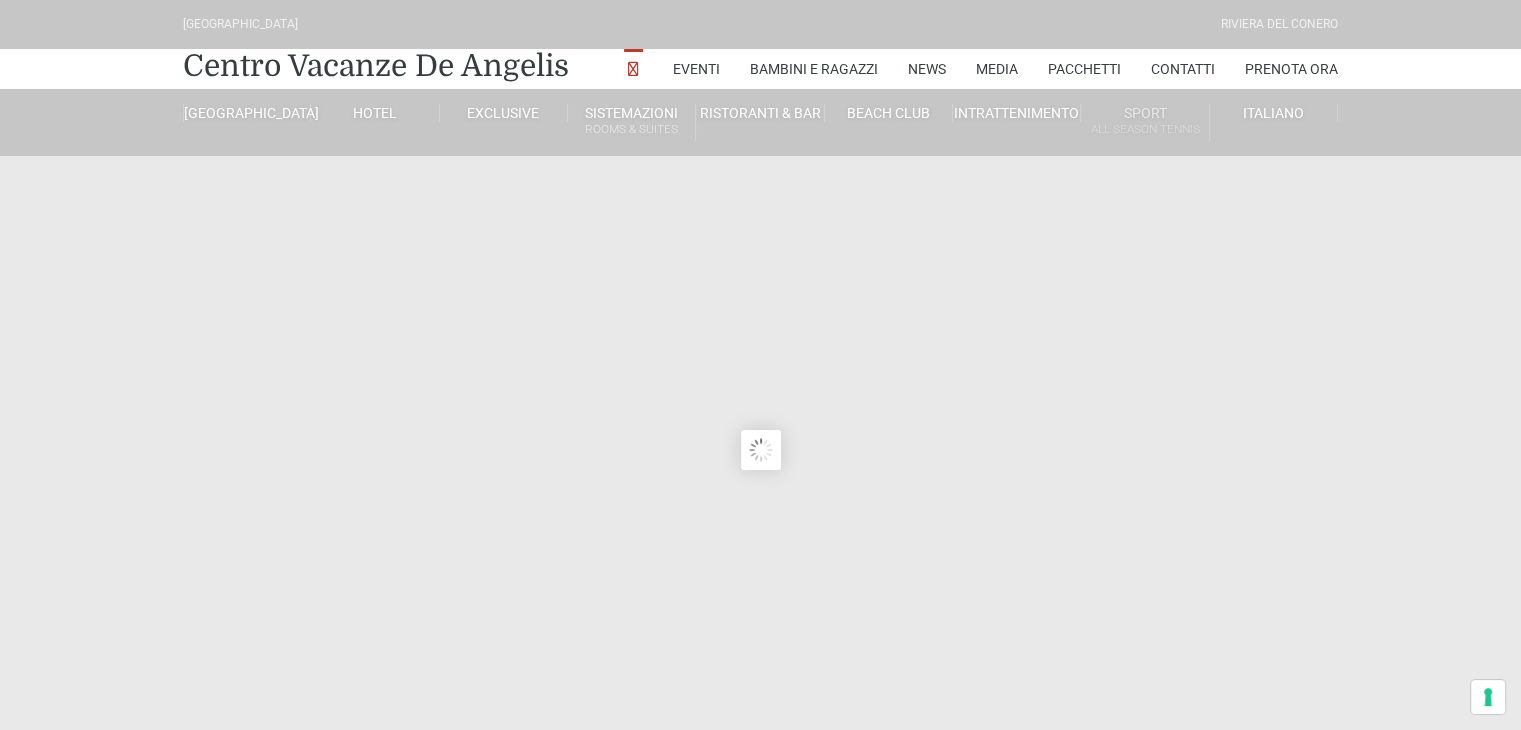 scroll, scrollTop: 0, scrollLeft: 0, axis: both 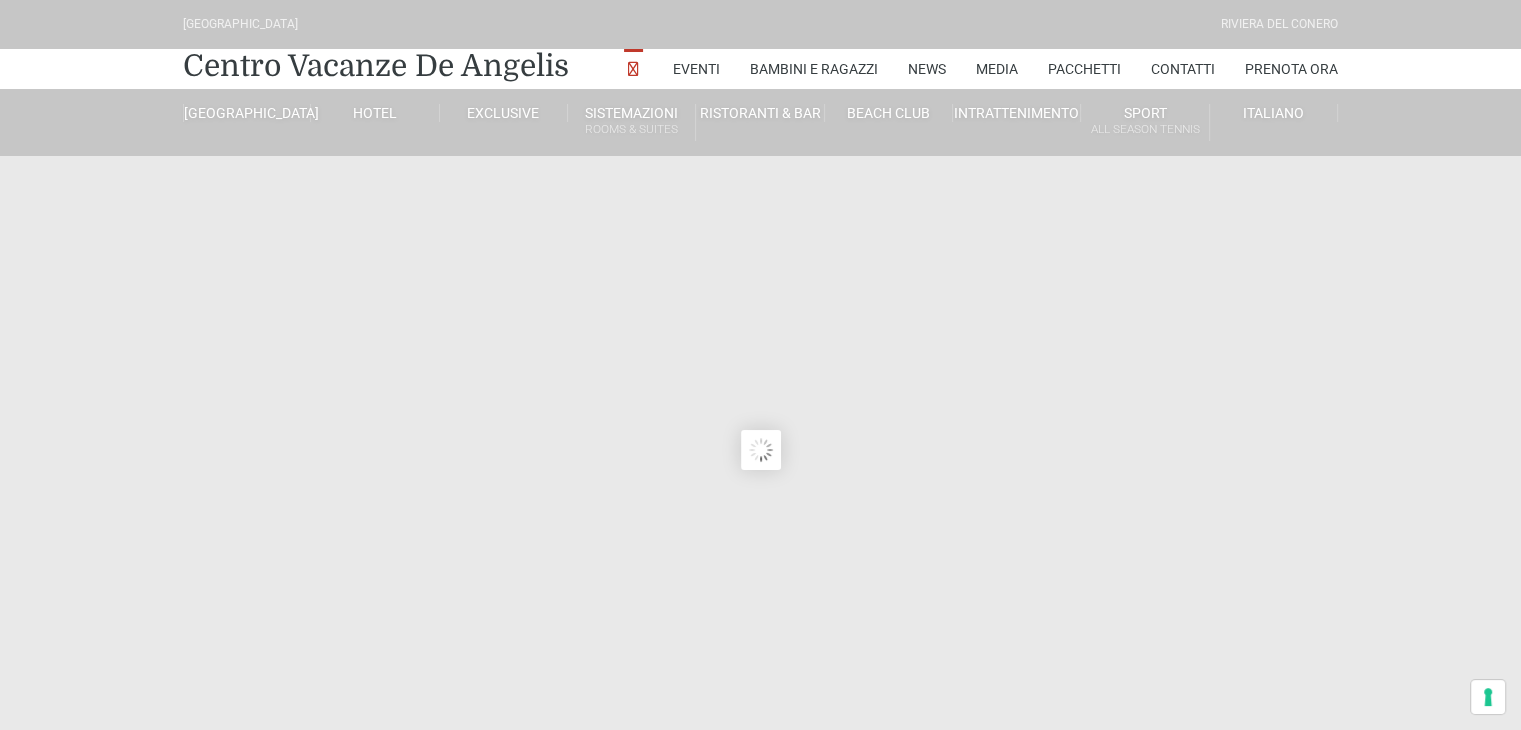 type on "[DATE]" 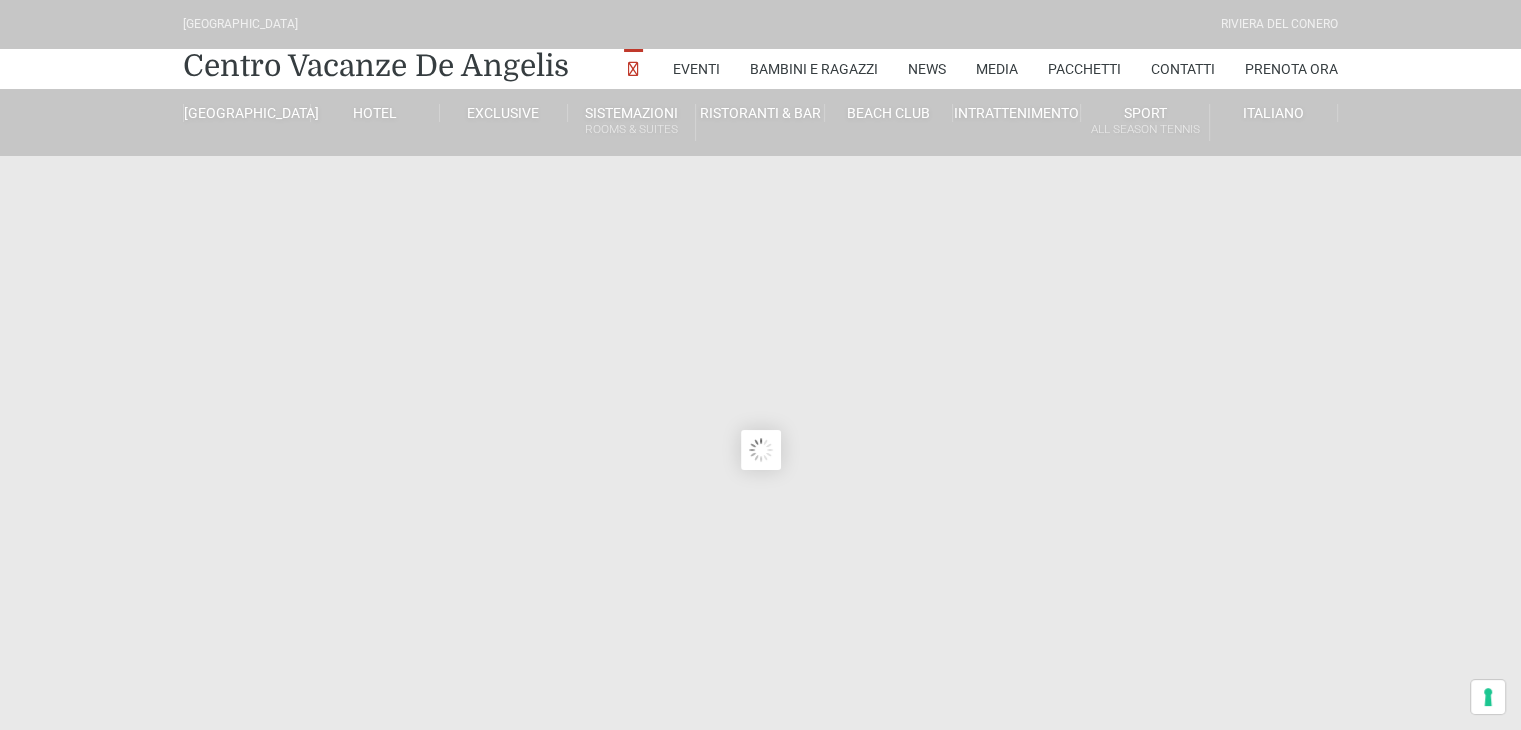 type on "[DATE]" 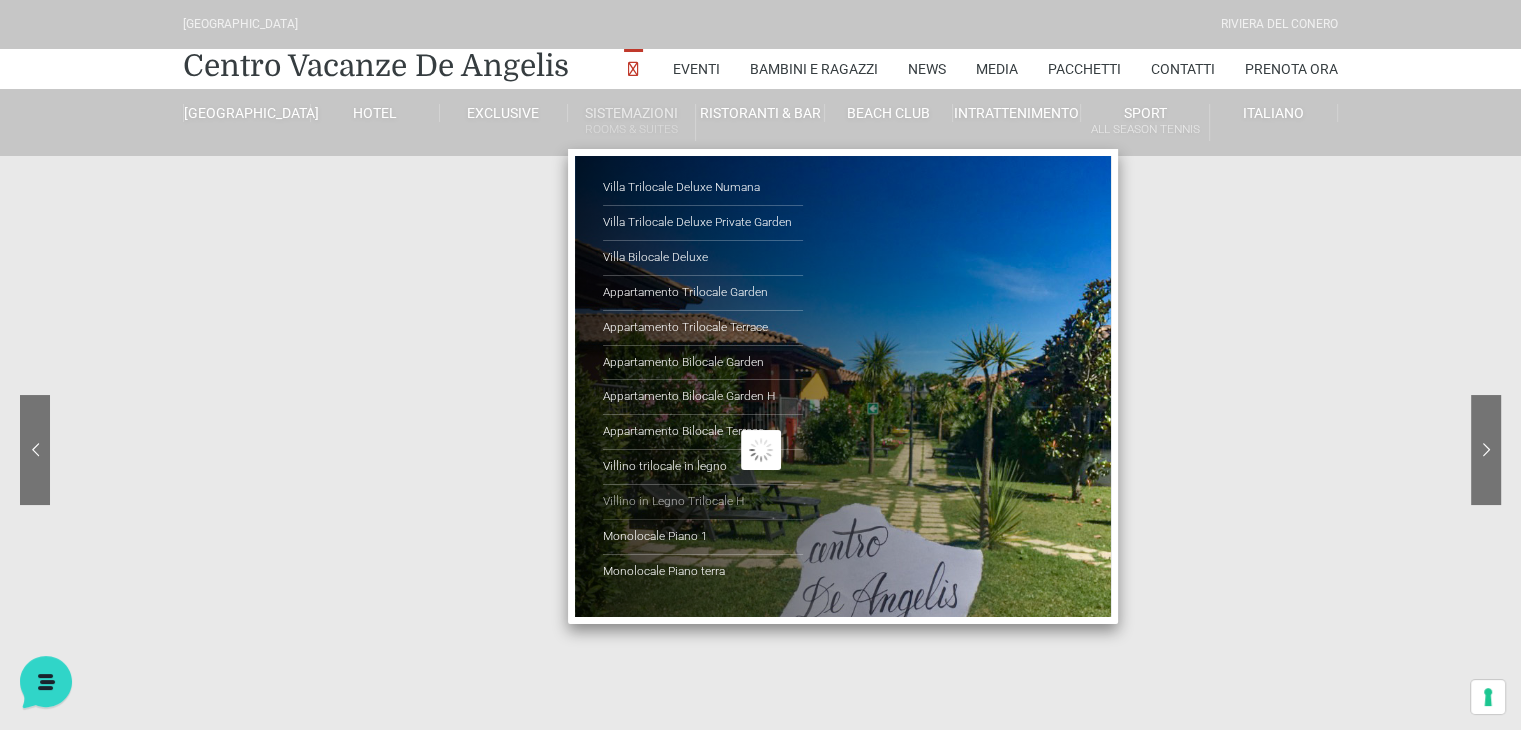 scroll, scrollTop: 0, scrollLeft: 0, axis: both 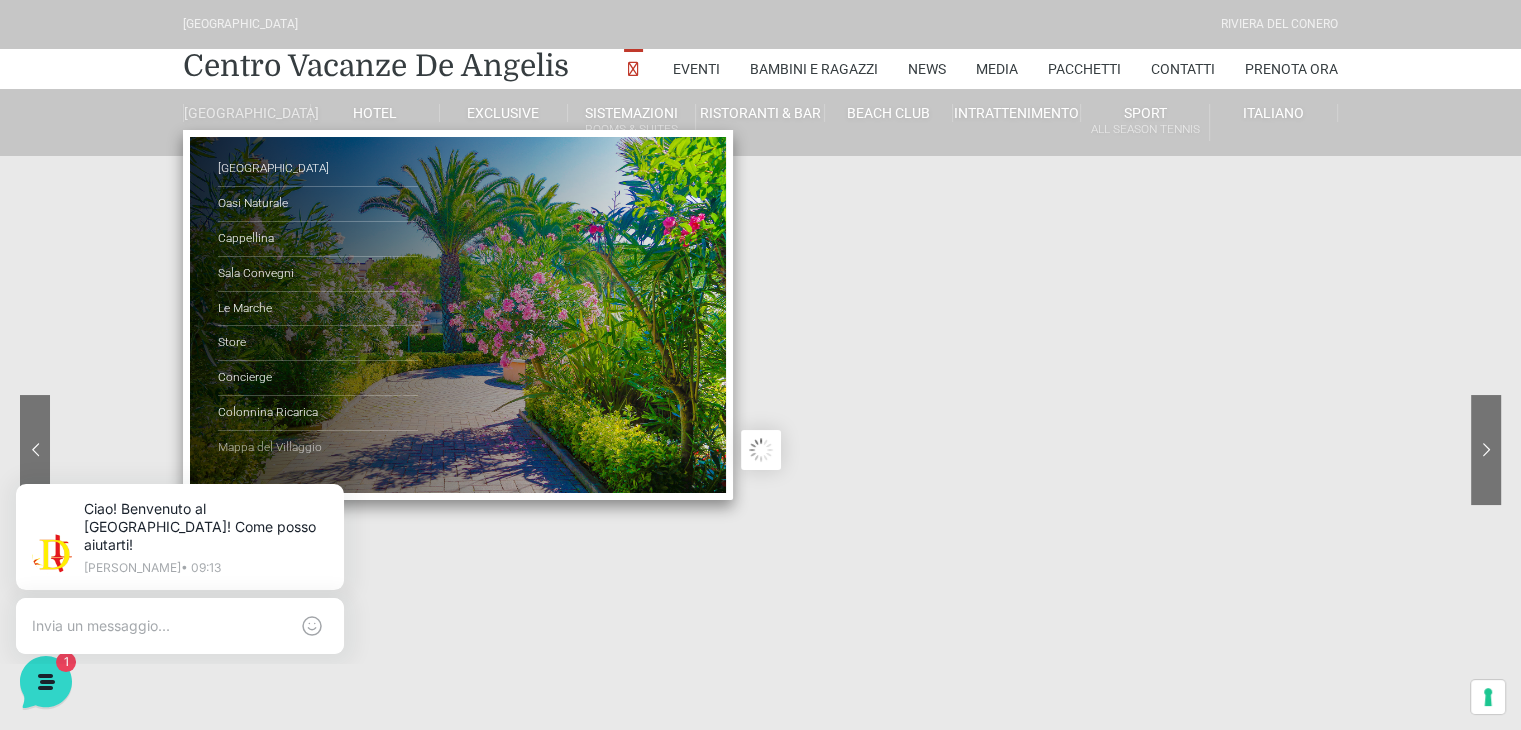 click on "Mappa del Villaggio" at bounding box center [318, 448] 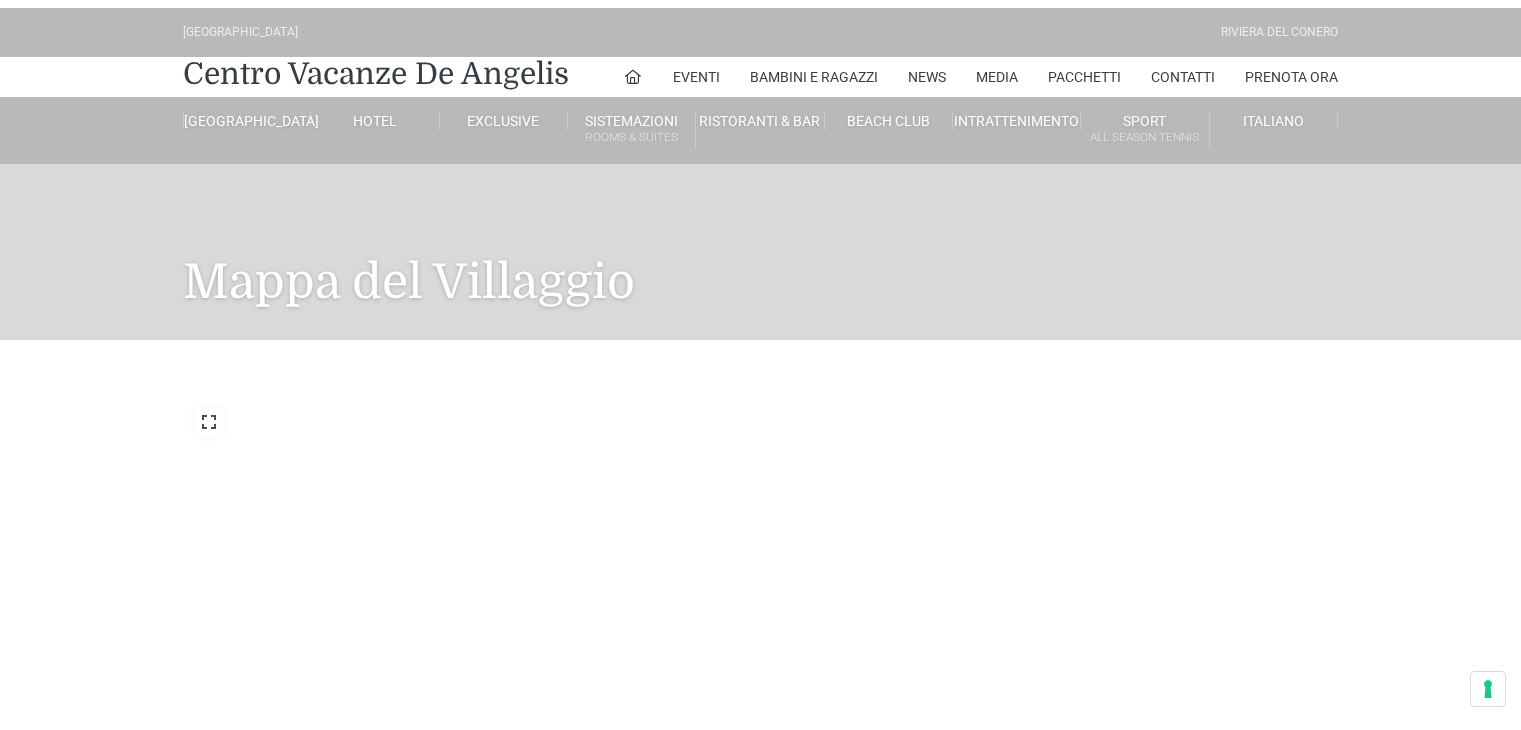 scroll, scrollTop: 0, scrollLeft: 0, axis: both 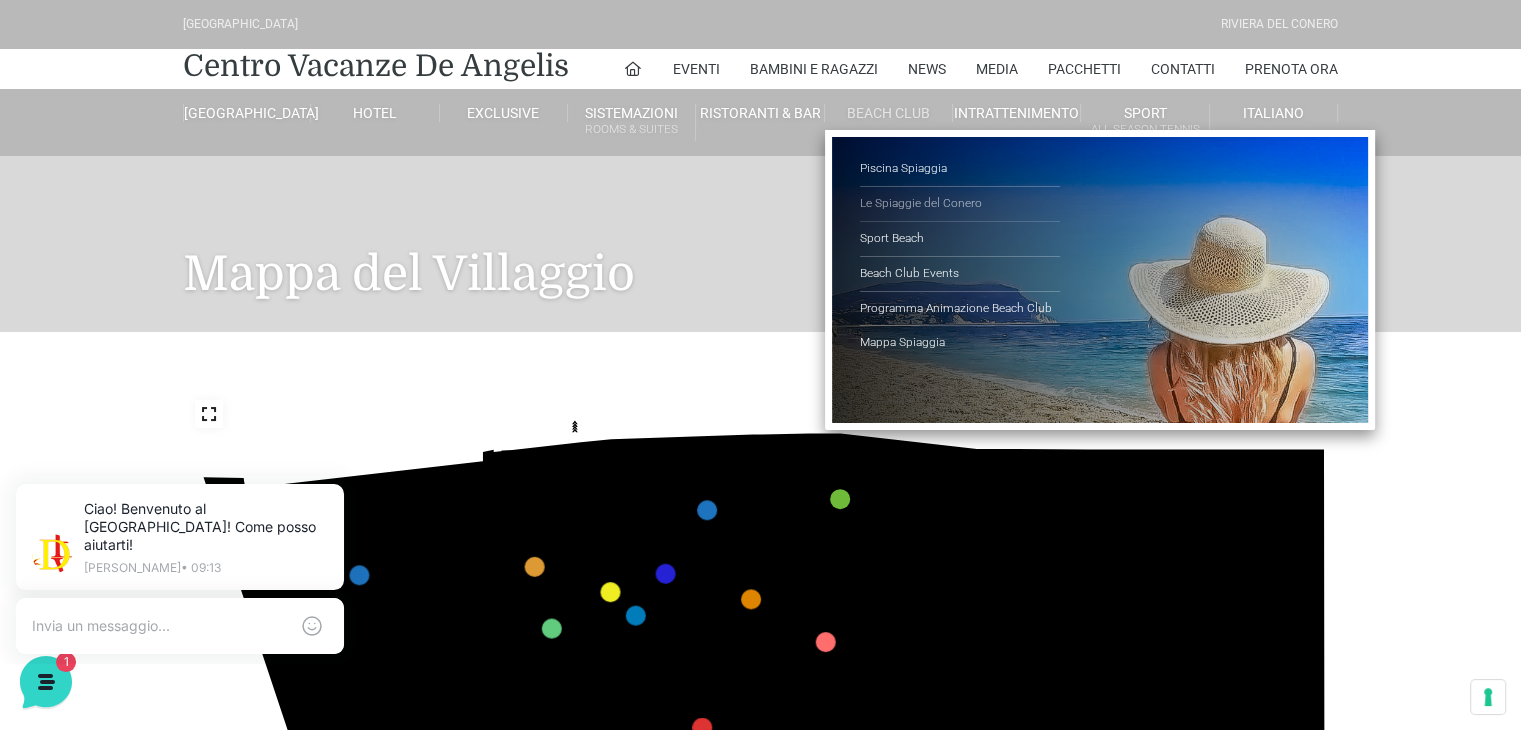 click on "Le Spiaggie del Conero" at bounding box center (960, 204) 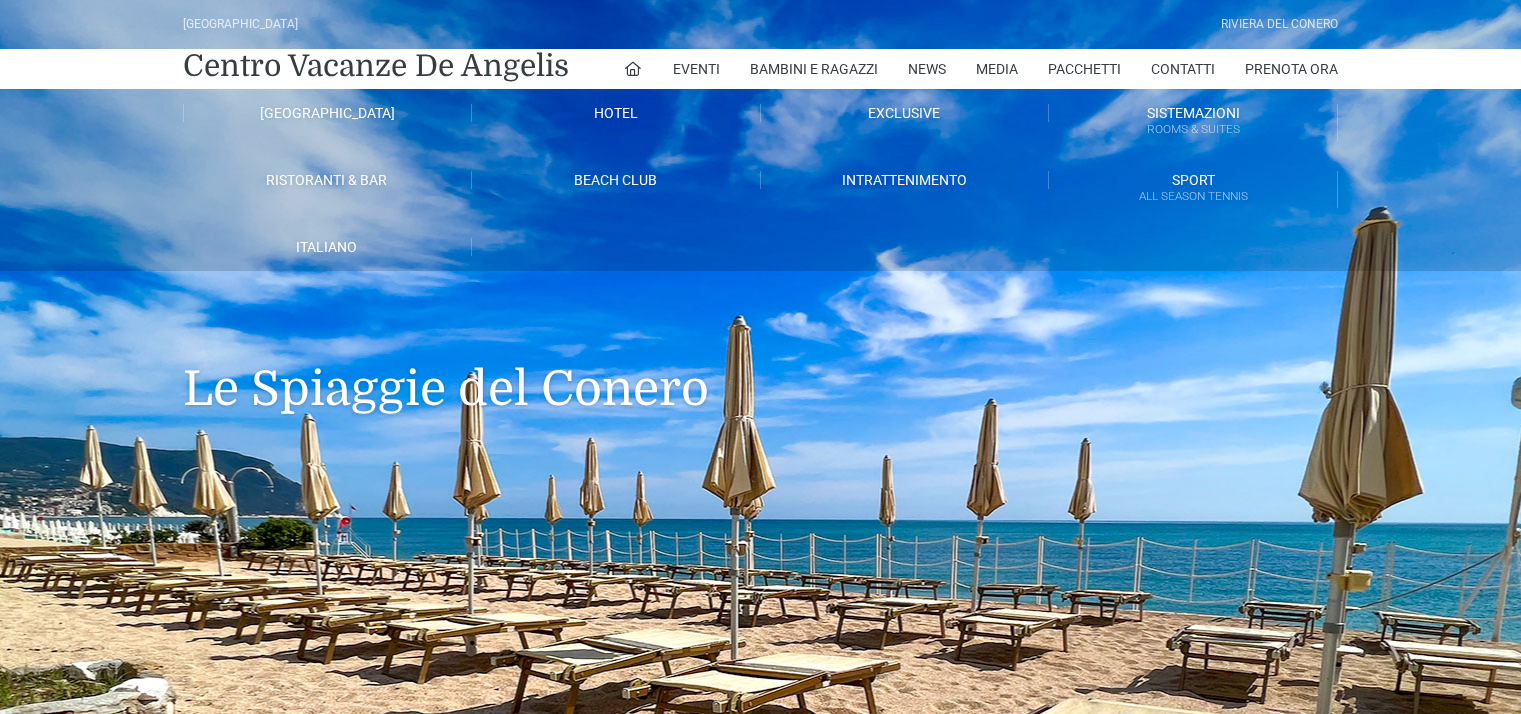 scroll, scrollTop: 0, scrollLeft: 0, axis: both 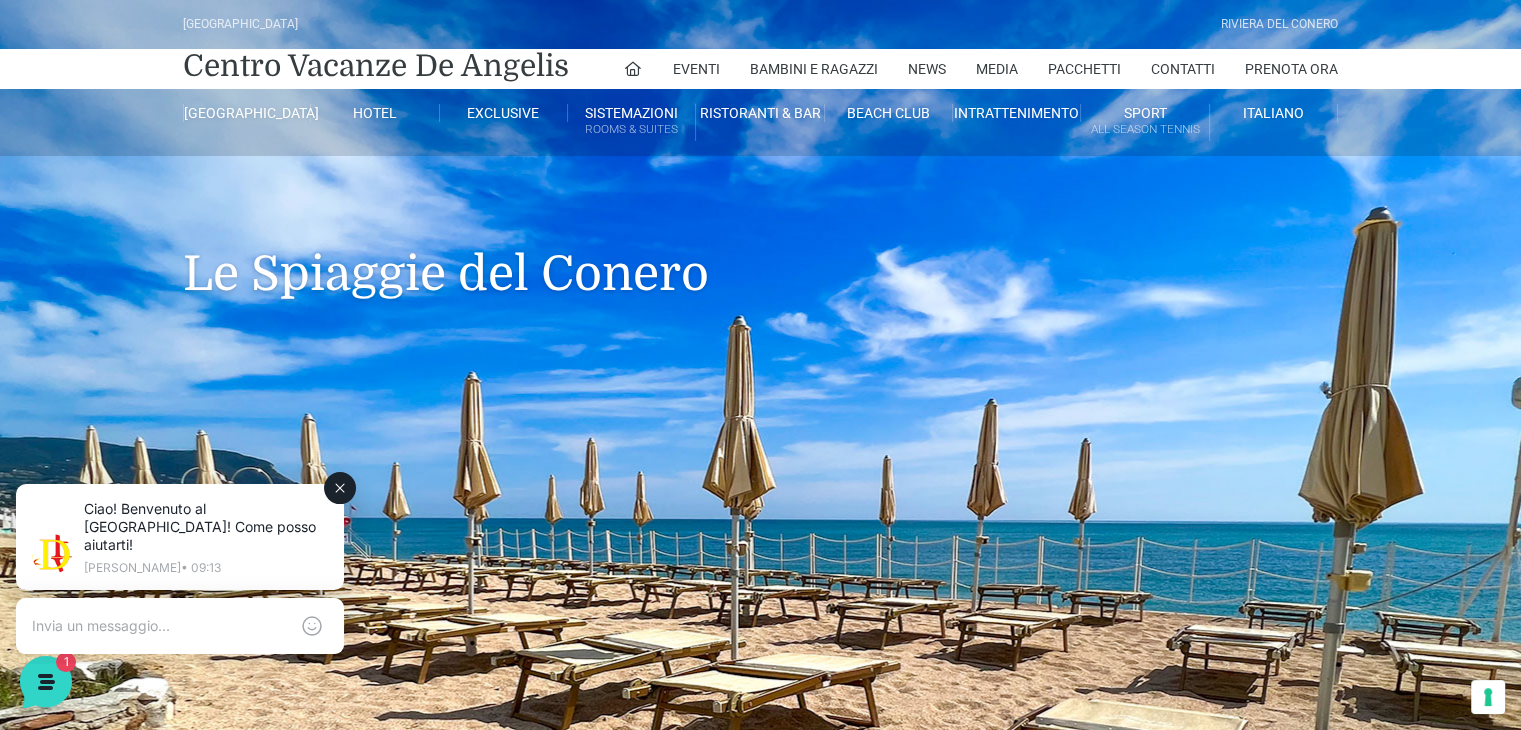 drag, startPoint x: 226, startPoint y: 502, endPoint x: 238, endPoint y: 956, distance: 454.15857 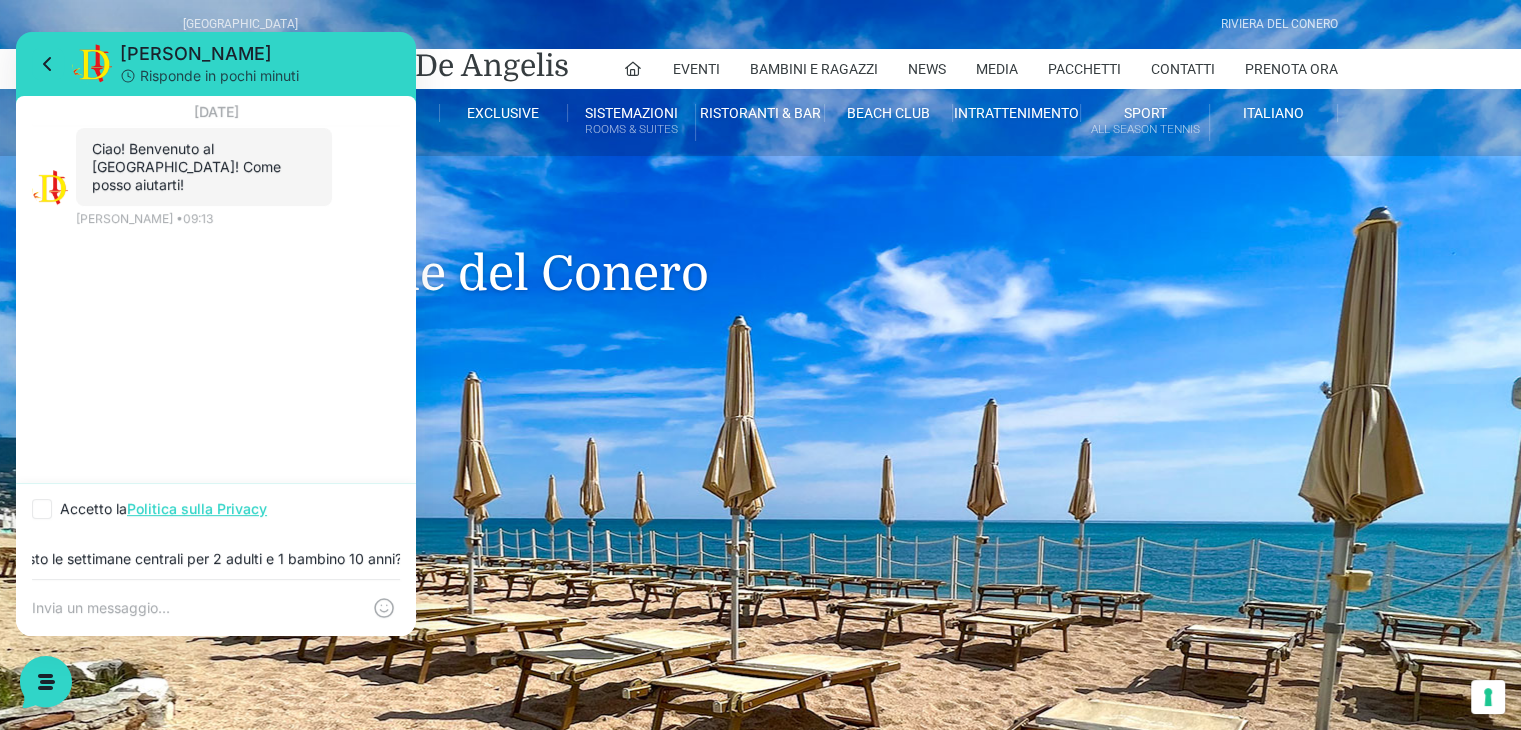 scroll, scrollTop: 0, scrollLeft: 436, axis: horizontal 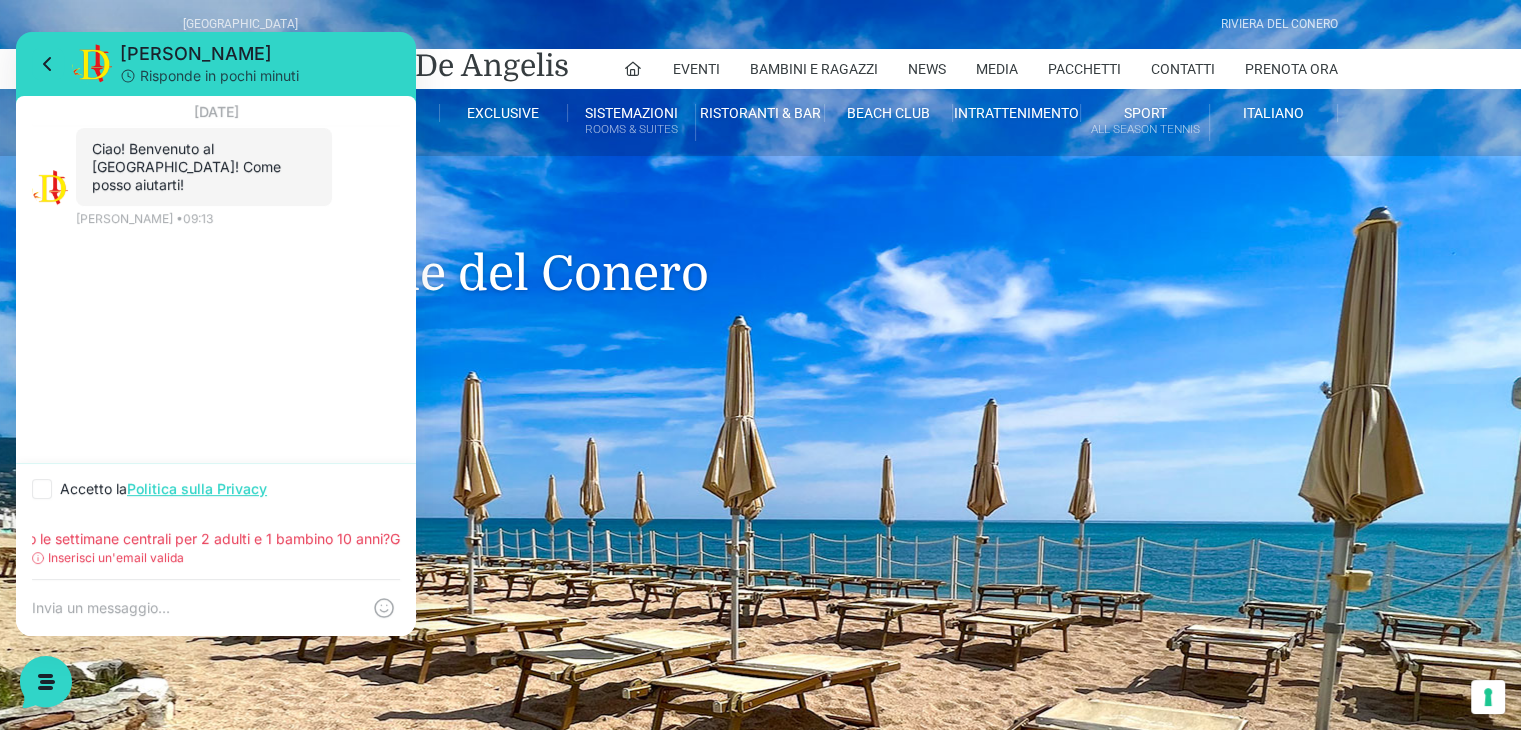 type on "Buongiorno, volevo sapere se avete ancora posto per agosto le settimane centrali per 2 adulti e 1 bambino 10 anni?Grazie" 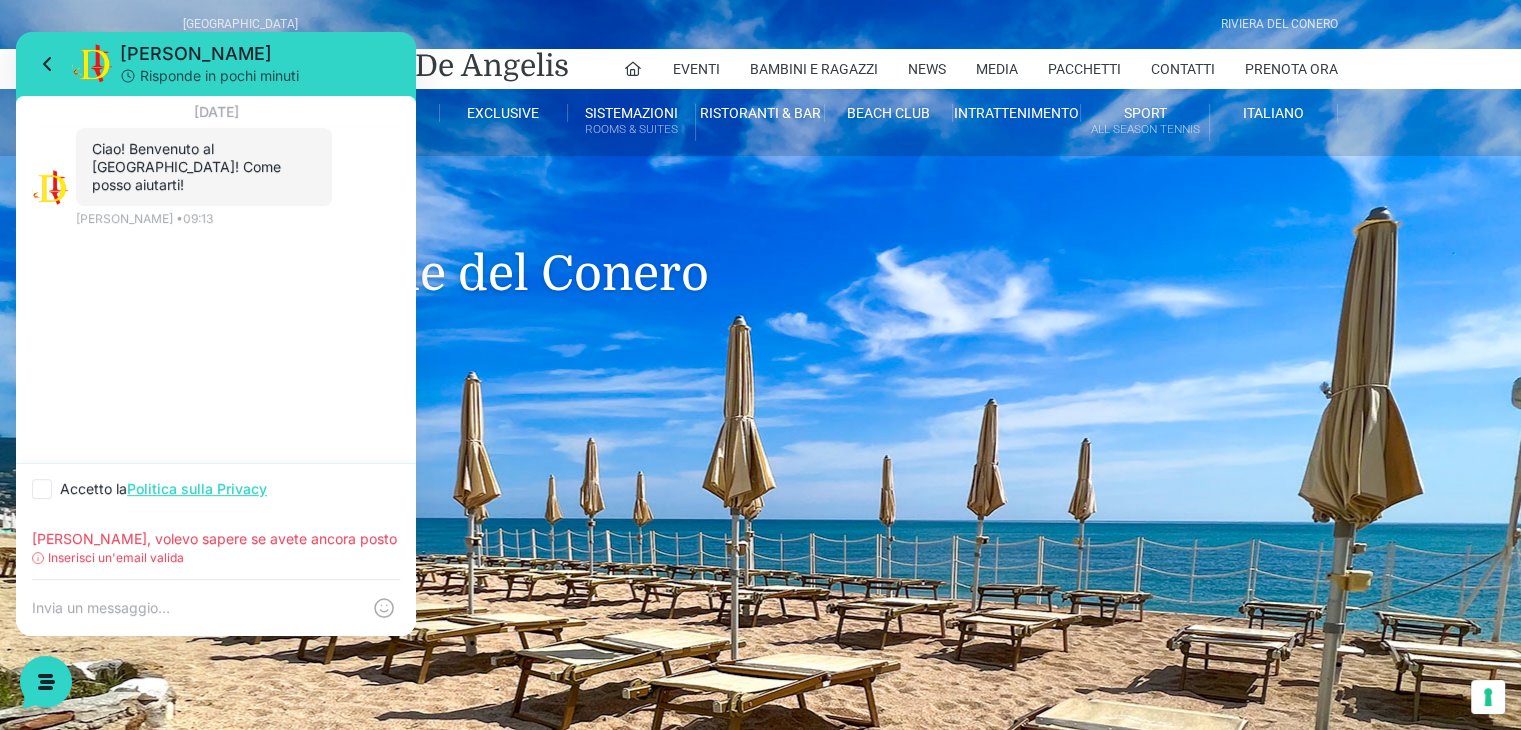click on "Inserisci un'email valida" at bounding box center (116, 558) 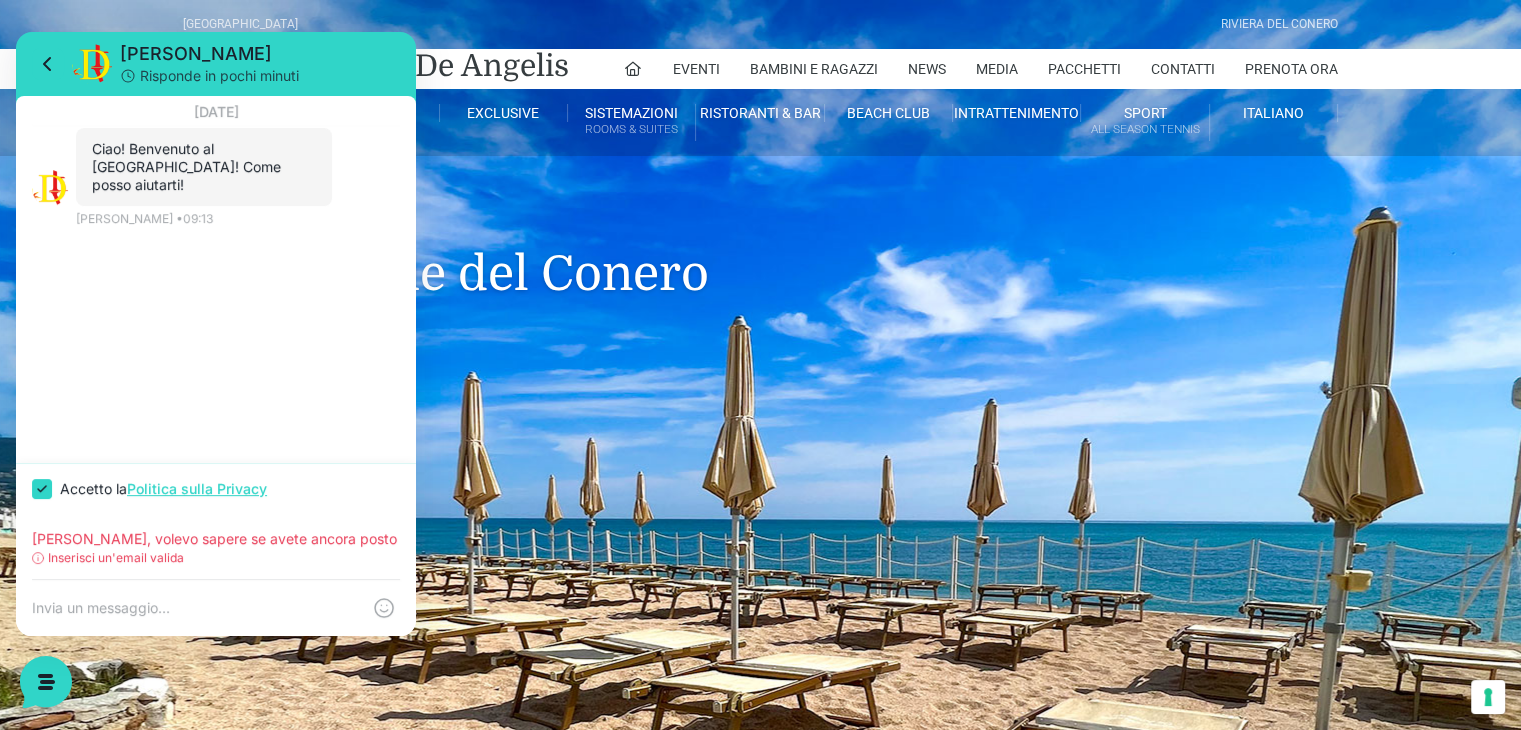 checkbox on "true" 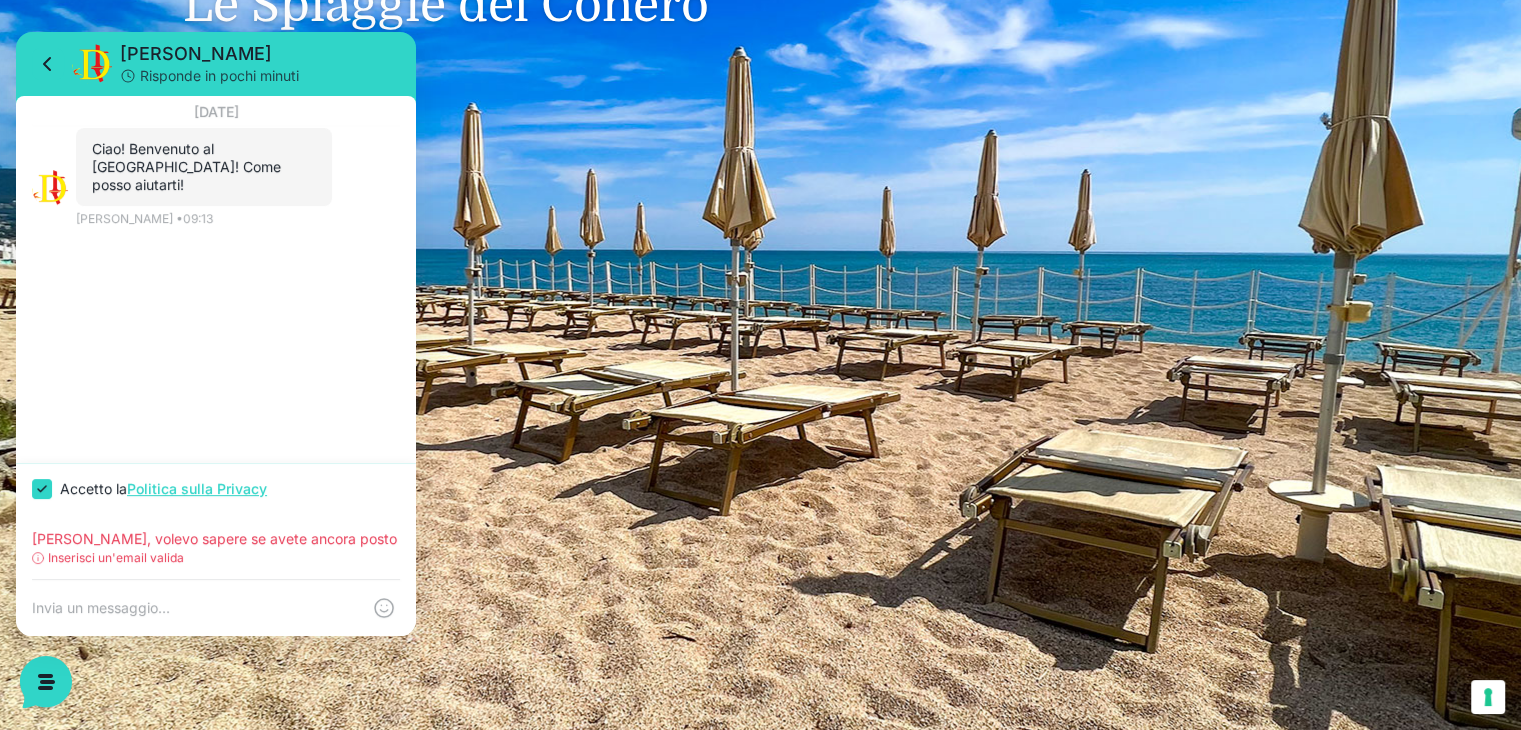 scroll, scrollTop: 300, scrollLeft: 0, axis: vertical 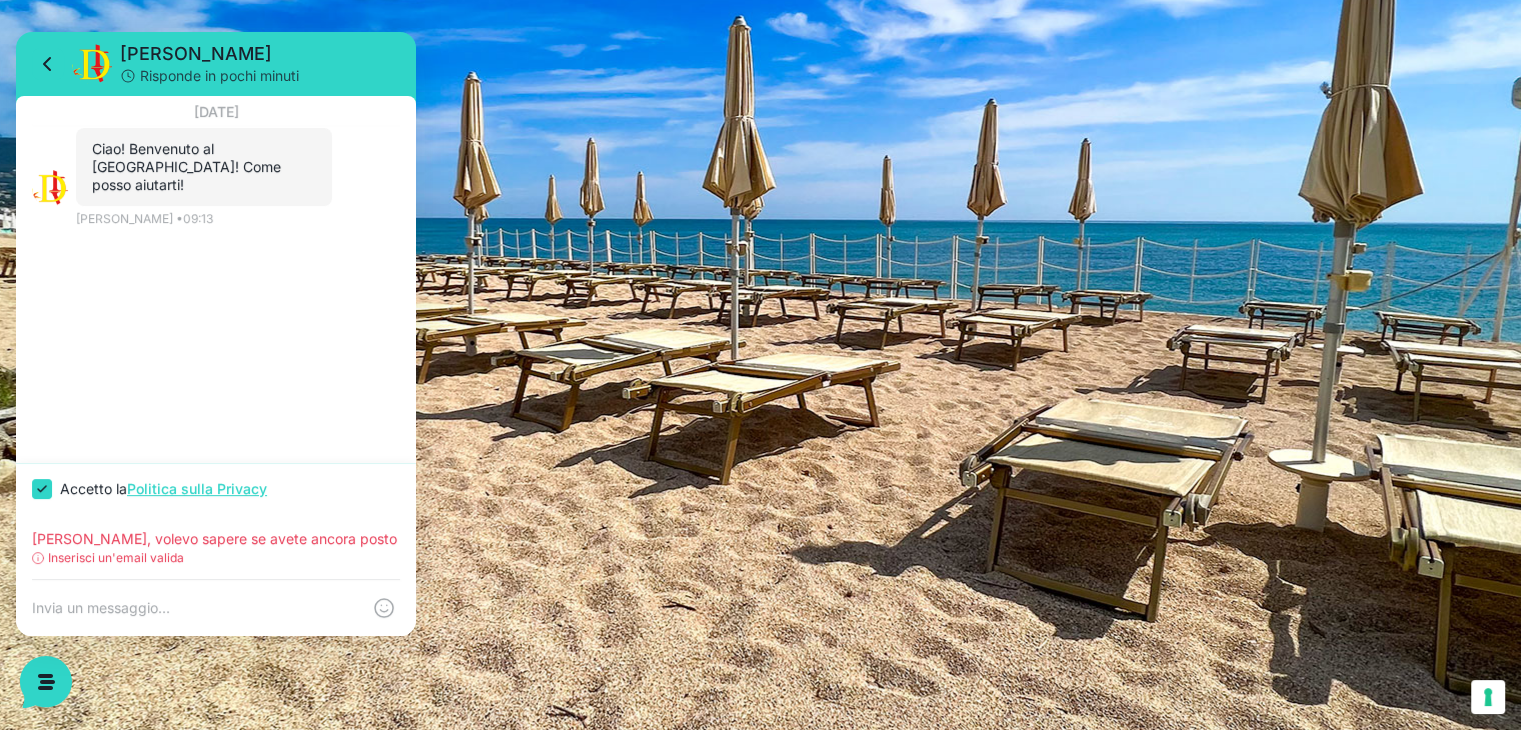 click on "Inserisci un'email valida" at bounding box center (216, 558) 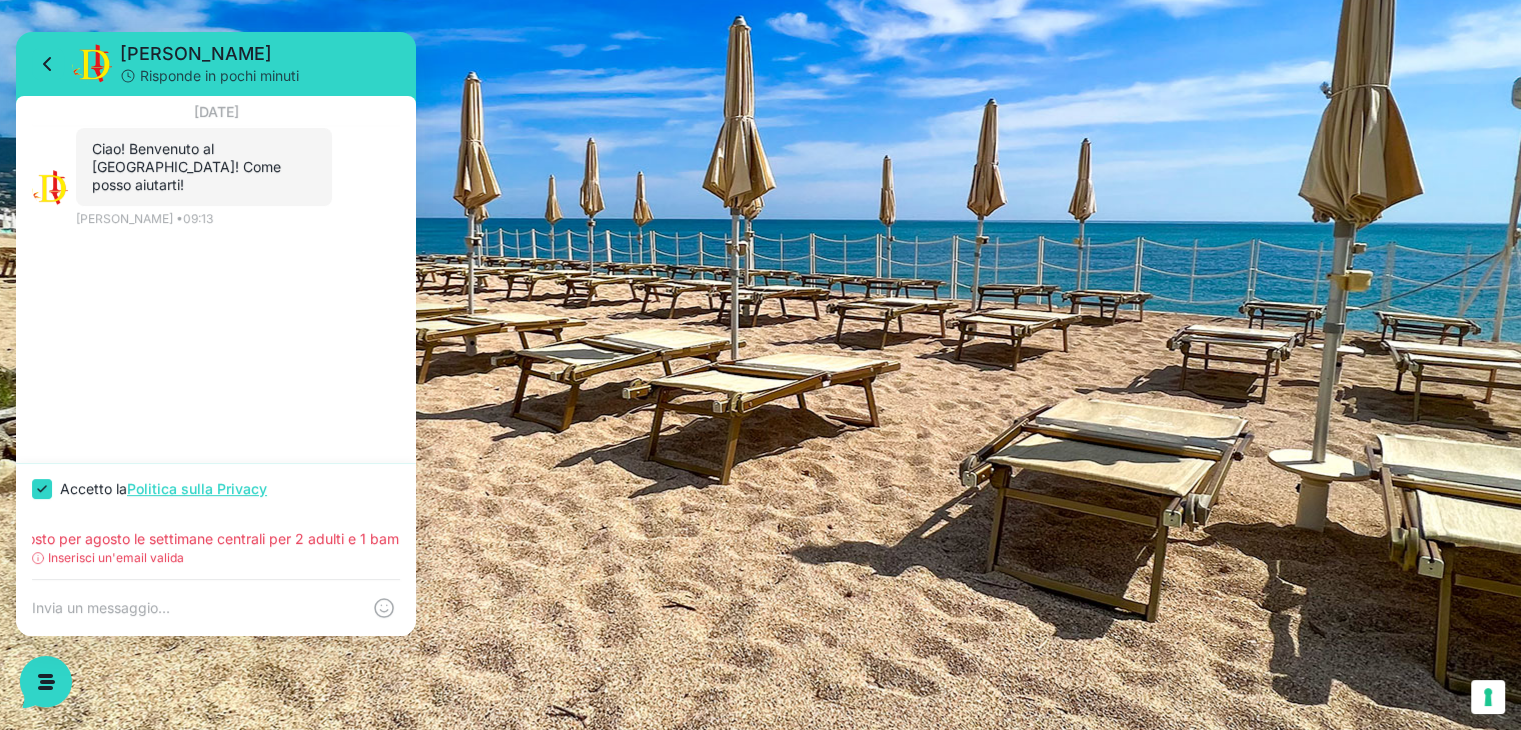 scroll, scrollTop: 0, scrollLeft: 436, axis: horizontal 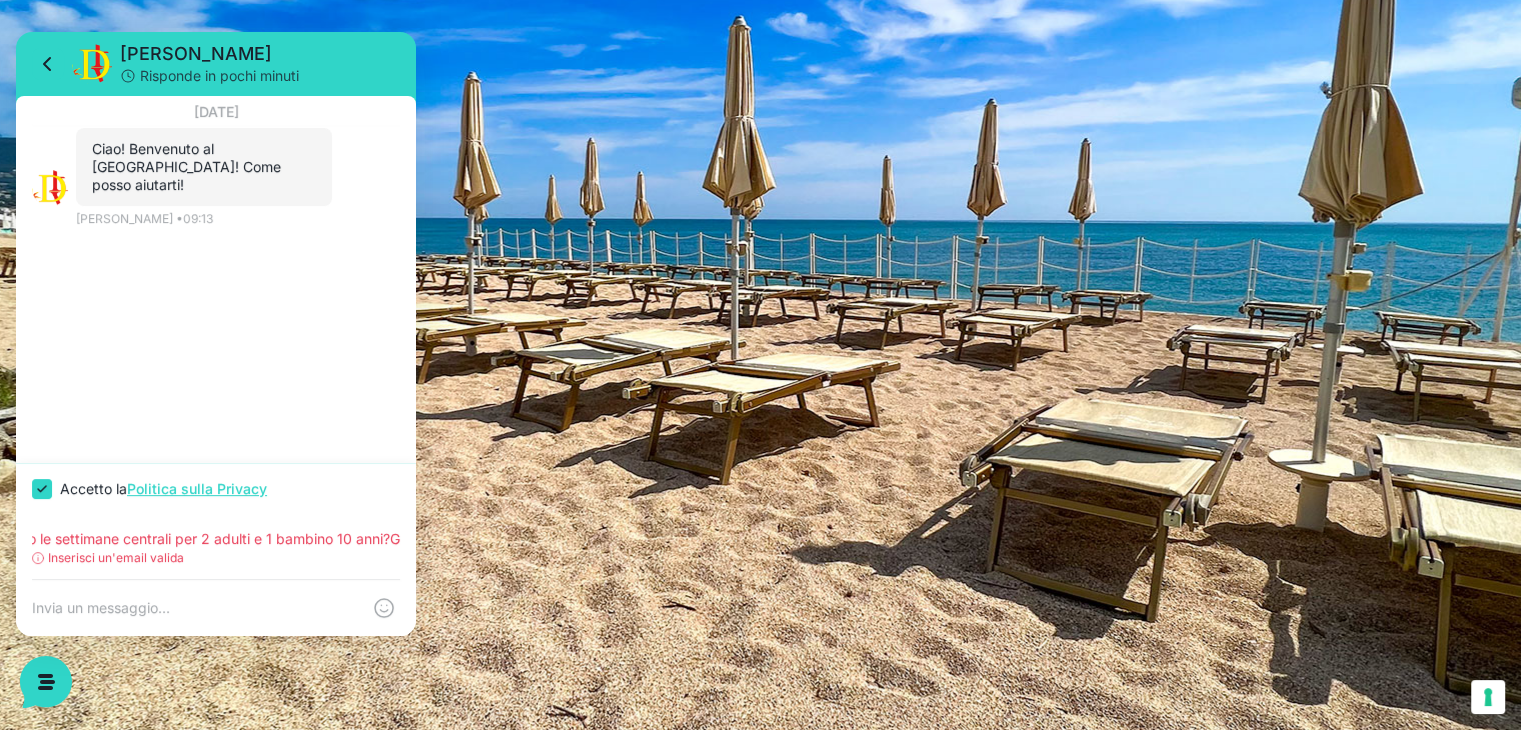 drag, startPoint x: 32, startPoint y: 537, endPoint x: 439, endPoint y: 562, distance: 407.7671 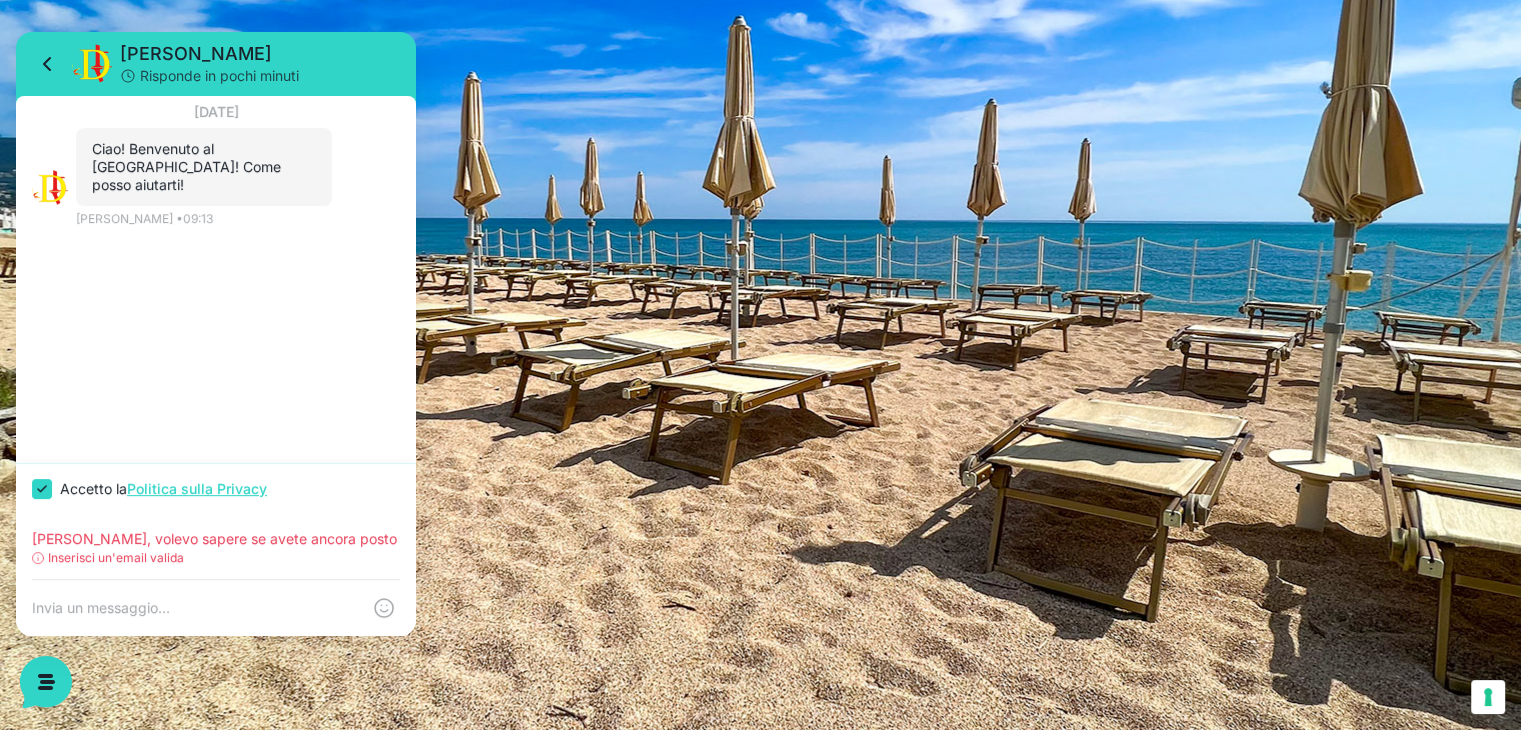 paste on "Buongiorno, volevo sapere se avete ancora posto per agosto le settimane centrali per 2 adulti e 1 bambino 10 anni?Grazie" 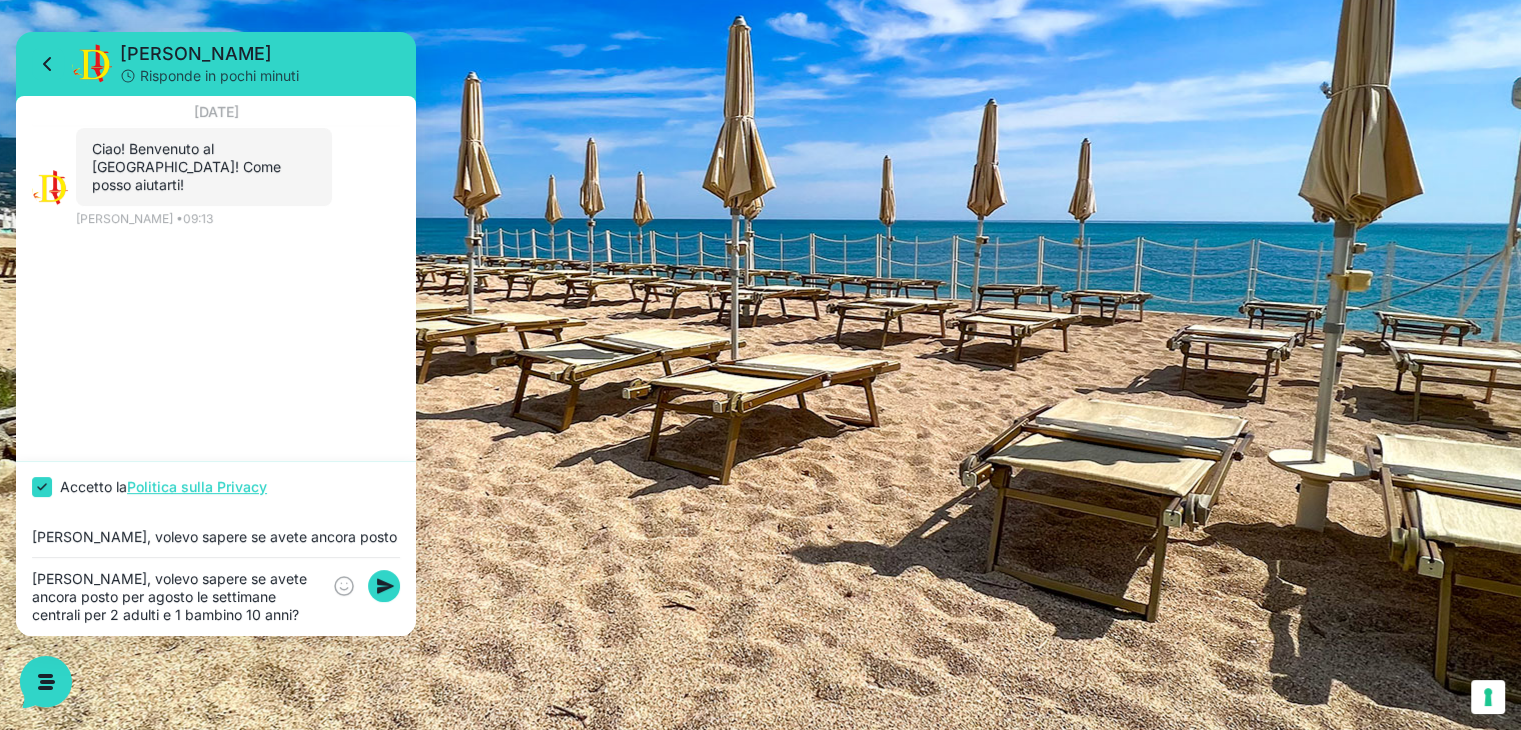 type on "Buongiorno, volevo sapere se avete ancora posto per agosto le settimane centrali per 2 adulti e 1 bambino 10 anni?Grazie" 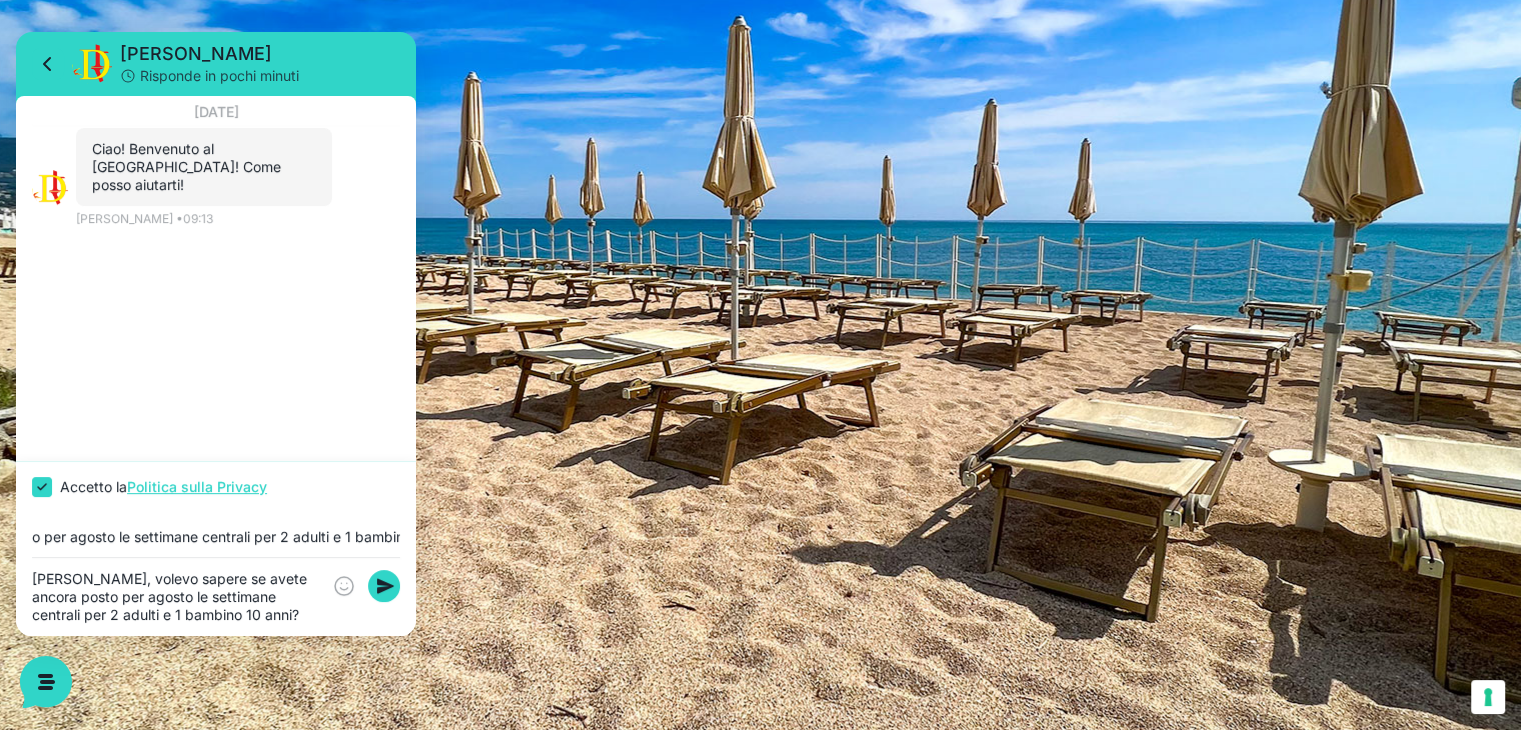 click on "o per agosto le settimane centrali per 2 adulti e 1 bambino 10 anni?Grazie" at bounding box center (216, 535) 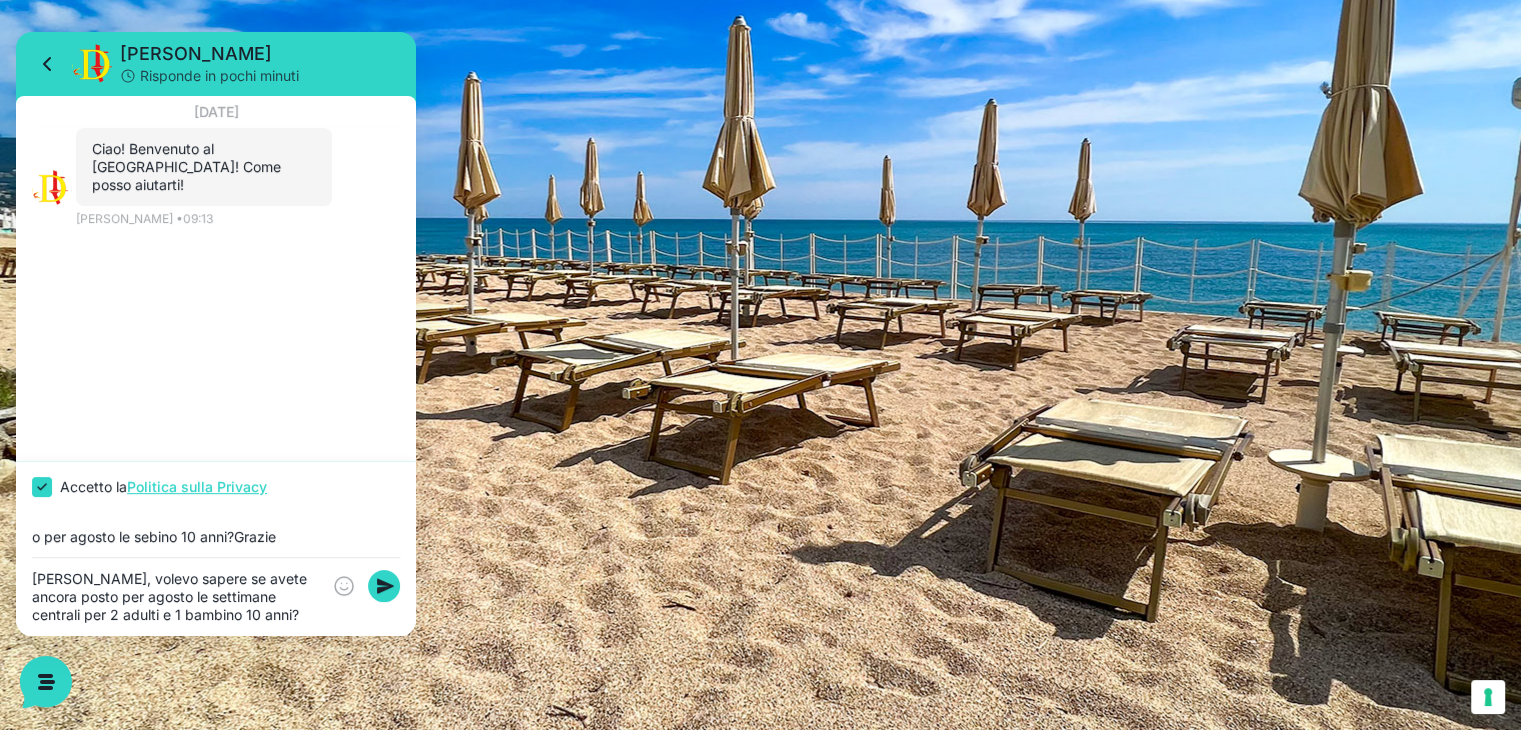 type on "o per agosto le sebino 10 anni?Grazie" 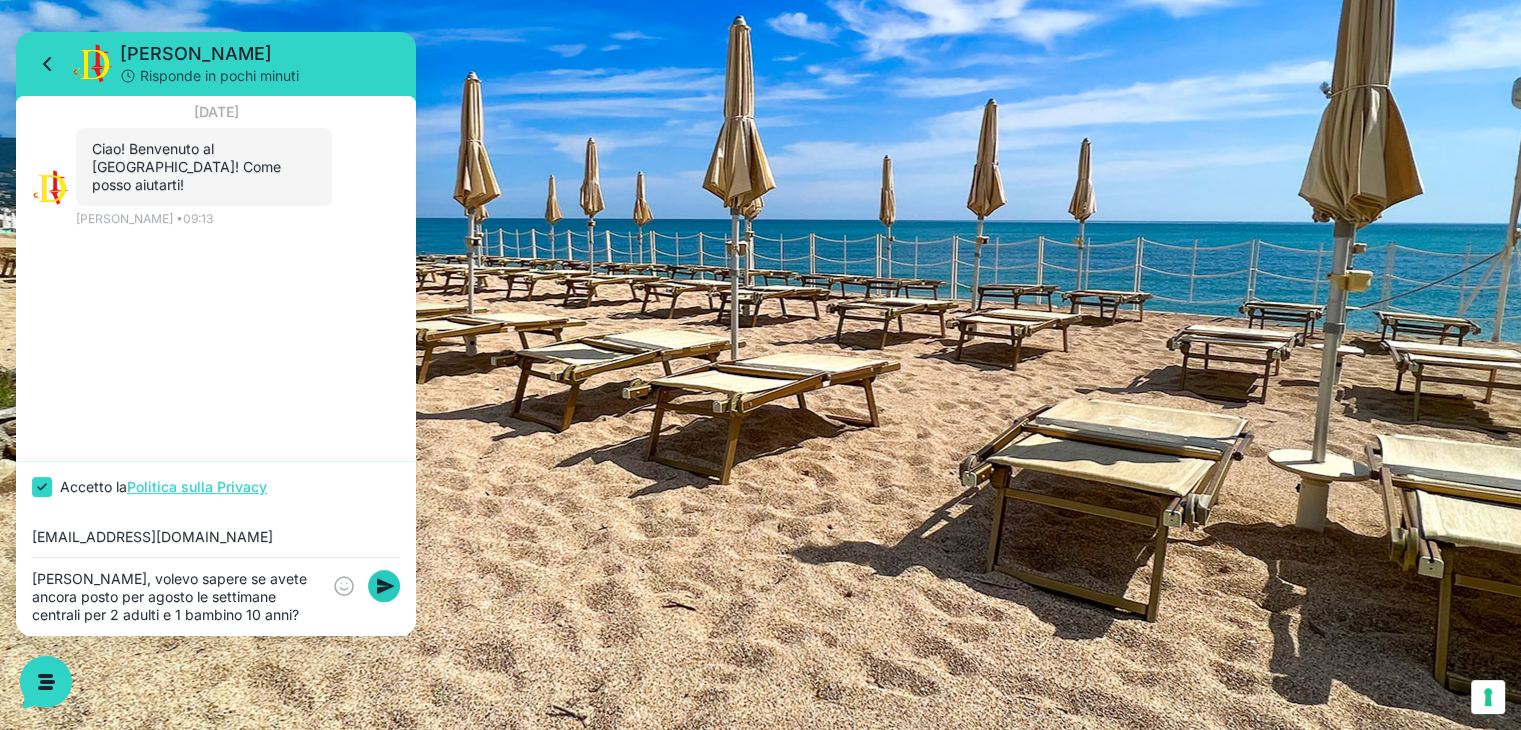 type on "lory.mariani@libero.it" 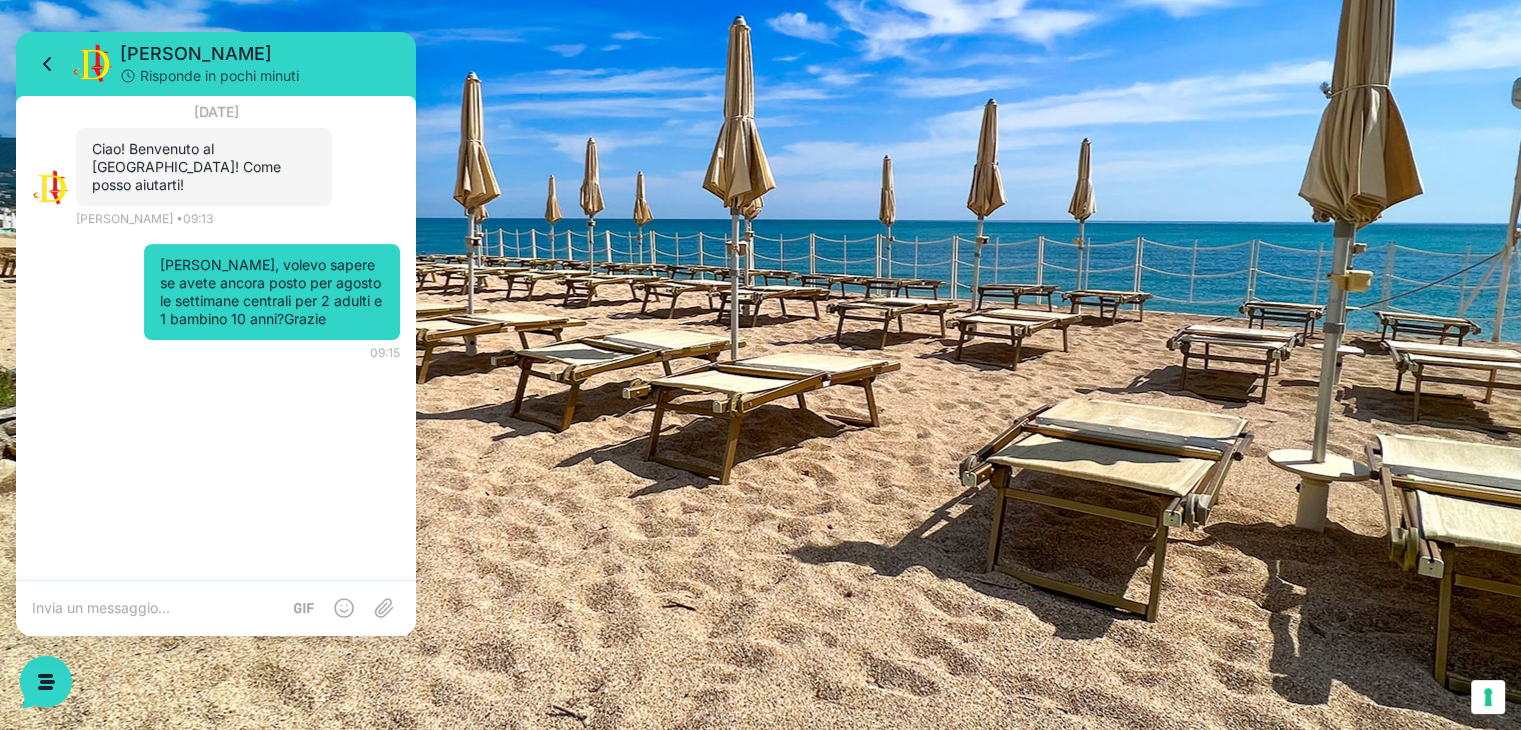 click on "Villaggio Hotel Resort
Riviera Del Conero
Centro Vacanze De Angelis
Eventi
Miss Italia
Cerimonie
Team building
Bambini e Ragazzi
Holly Beach Club
Holly Teeny Club
Holly Young Club
Piscine
Iscrizioni Holly Club
News
Media
Pacchetti
Contatti
Prenota Ora
De Angelis Resort
Parco Piscine
Oasi Naturale
Cappellina
Sala Convegni
Le Marche
Store
Concierge
Colonnina Ricarica
Mappa del Villaggio
Hotel
Suite Prestige
Camera Prestige
Camera Suite H
Sala Meeting
Exclusive
Villa Luxury
Dimora Padronale
Villa 601 Alpine
Villa Classic
Bilocale Garden Gold
Sistemazioni Rooms & Suites
Villa Trilocale Deluxe Numana
Villa Trilocale Deluxe Private Garden
Villa Bilocale Deluxe
Appartamento Trilocale Garden" at bounding box center (760, 340) 